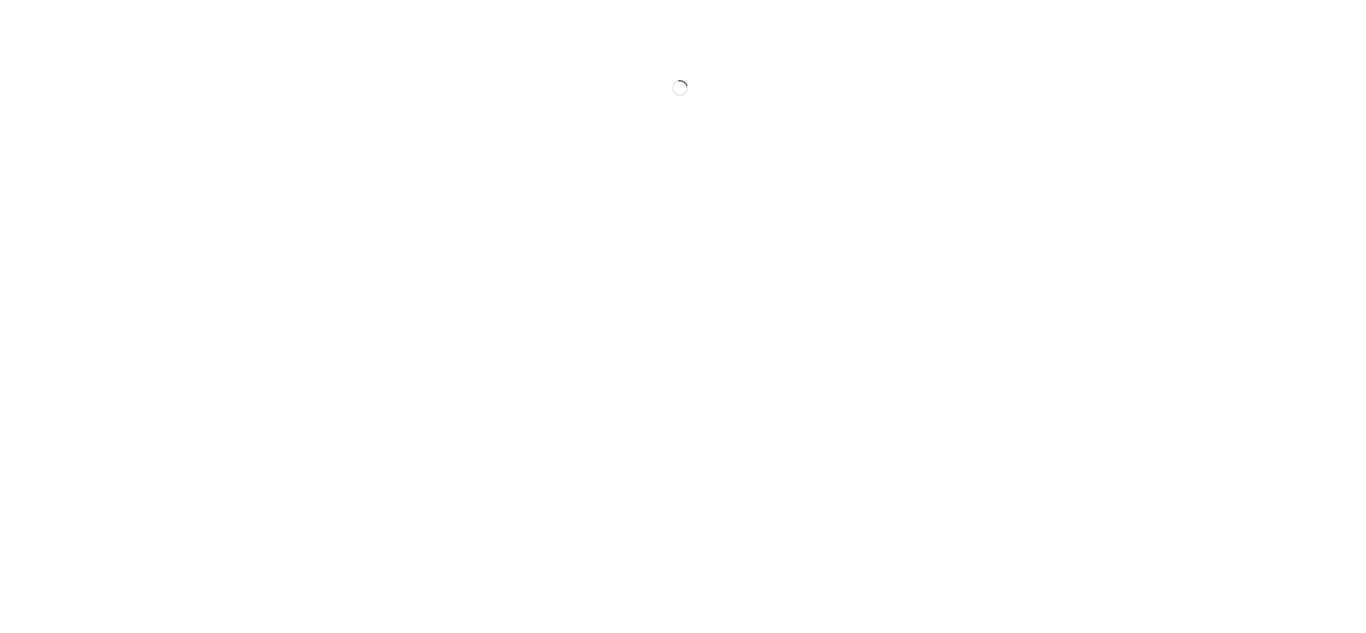 scroll, scrollTop: 0, scrollLeft: 0, axis: both 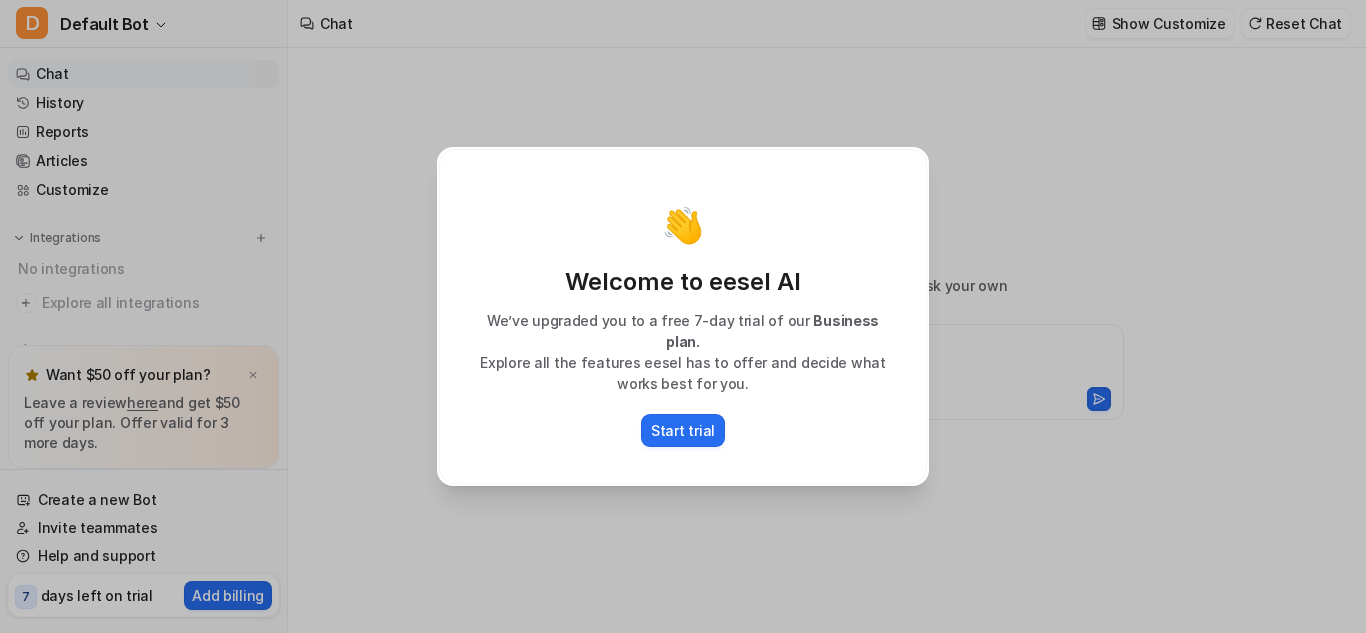 type on "**********" 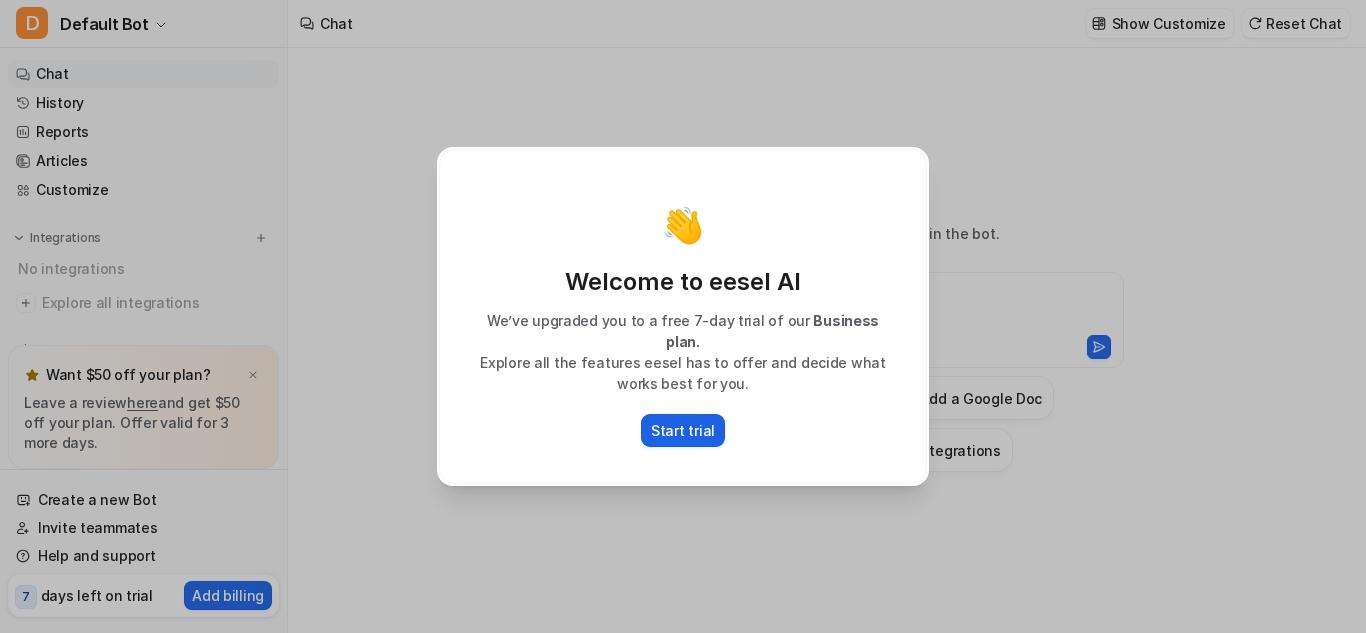 click on "Start trial" at bounding box center [683, 430] 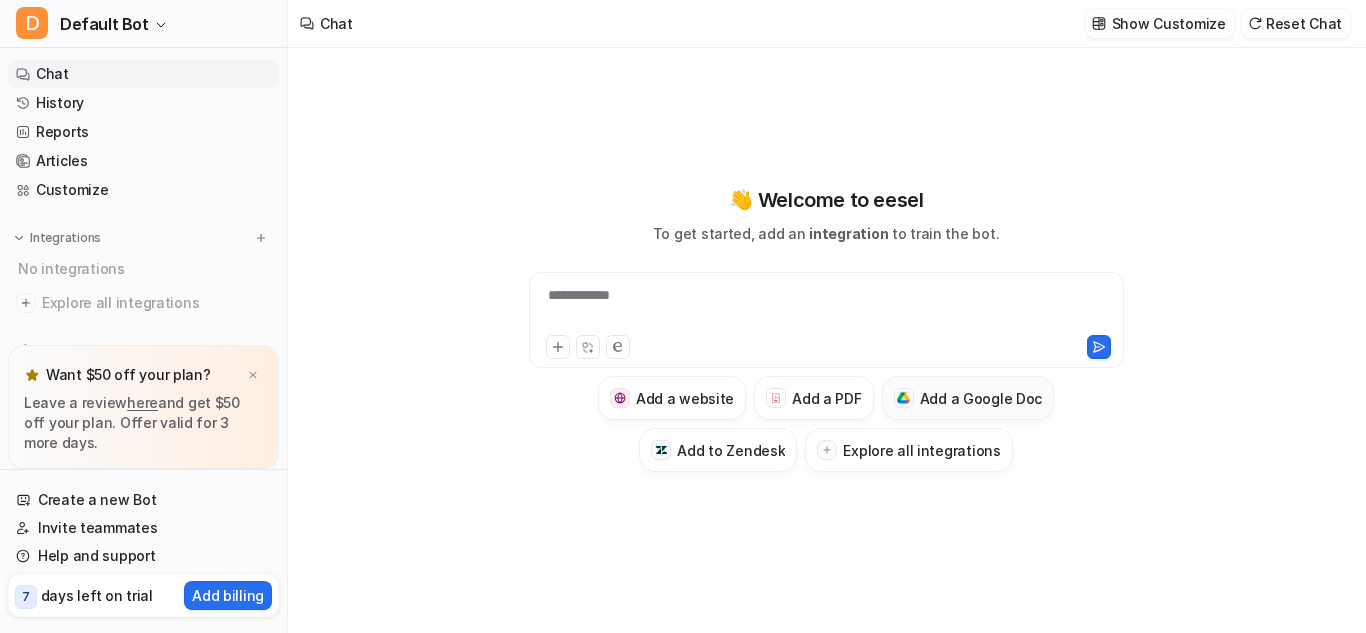 click on "Add a Google Doc" at bounding box center (981, 398) 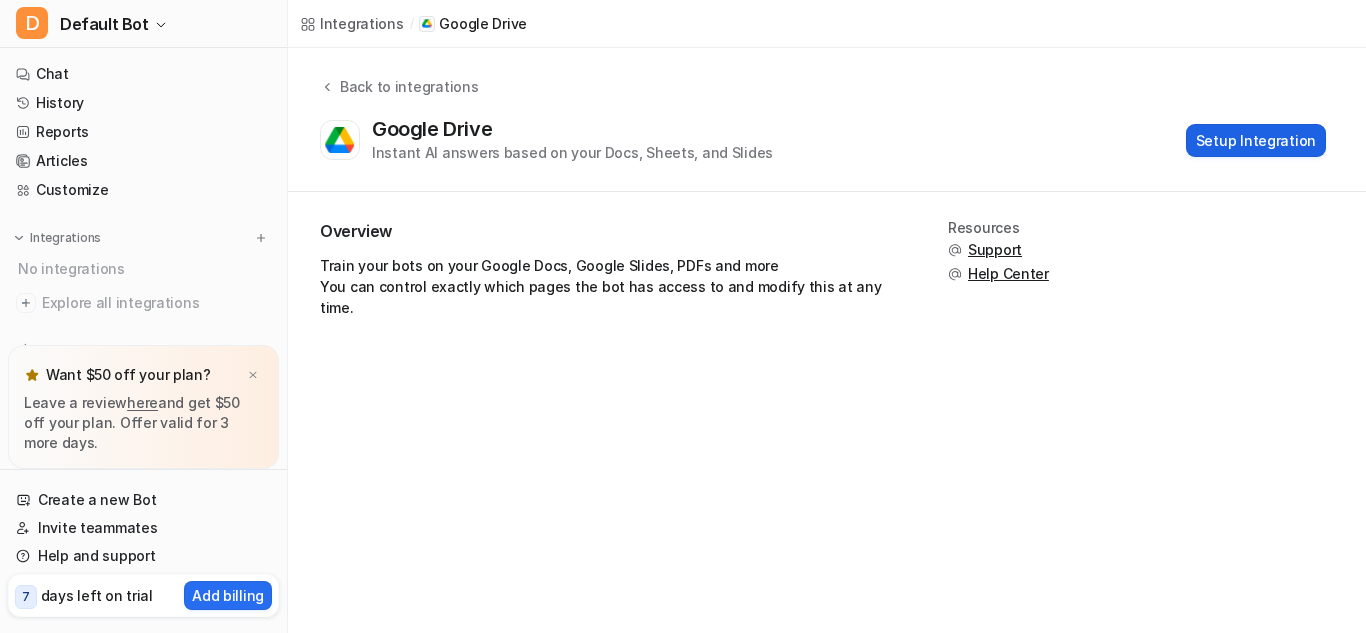 click on "Setup Integration" at bounding box center (1256, 140) 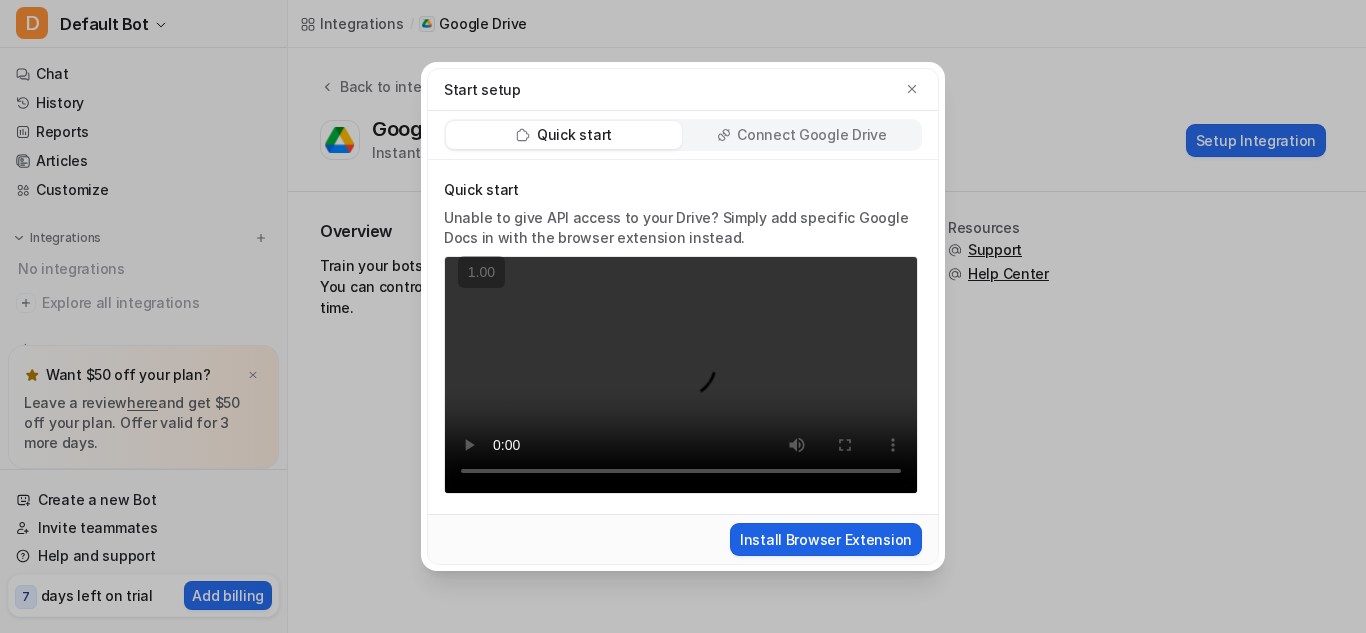 click on "Install Browser Extension" at bounding box center (826, 539) 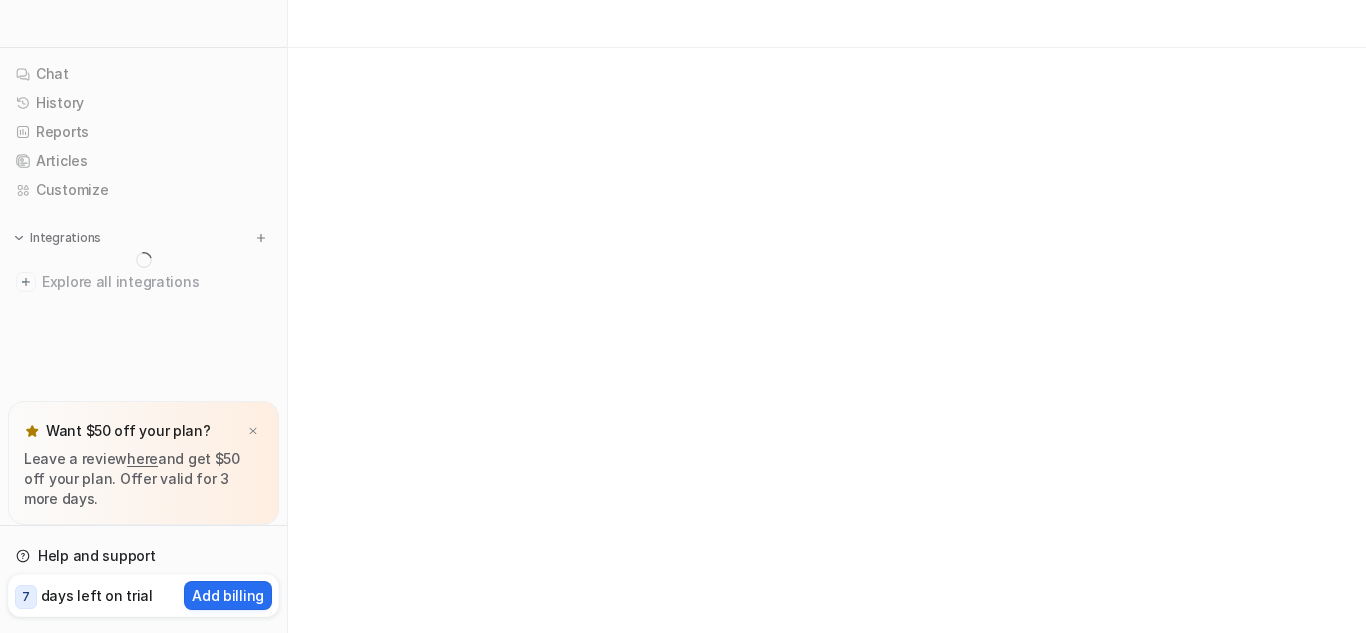 scroll, scrollTop: 0, scrollLeft: 0, axis: both 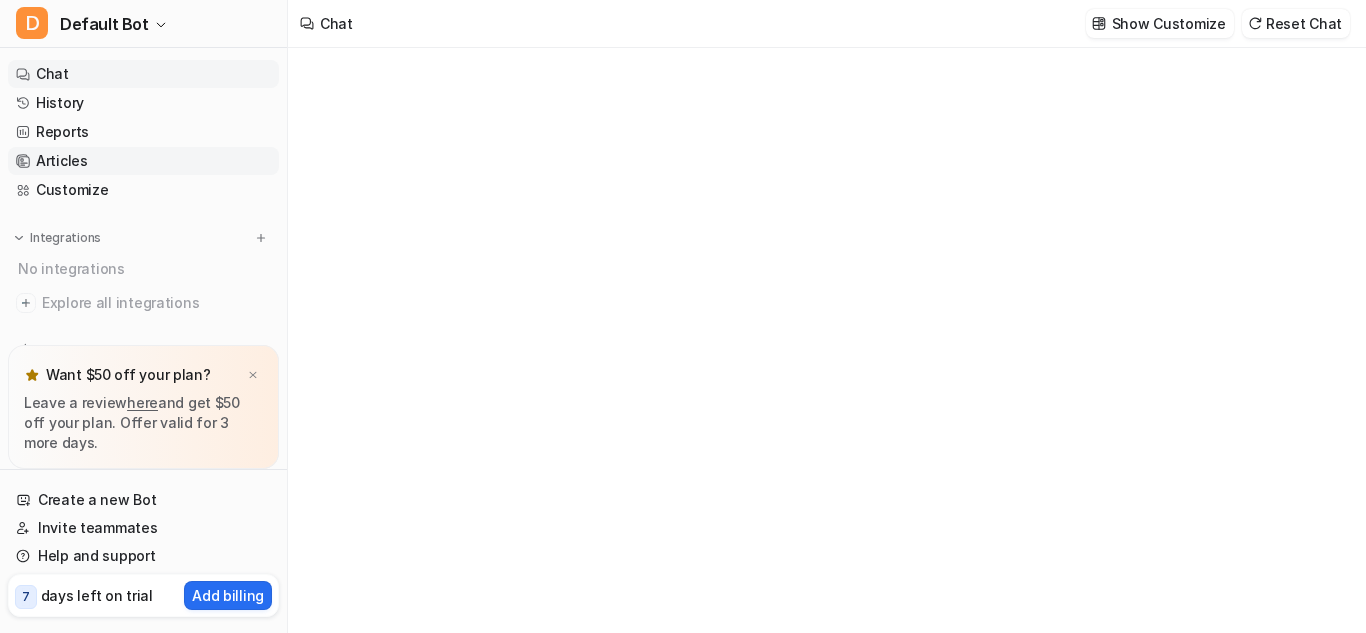 type on "**********" 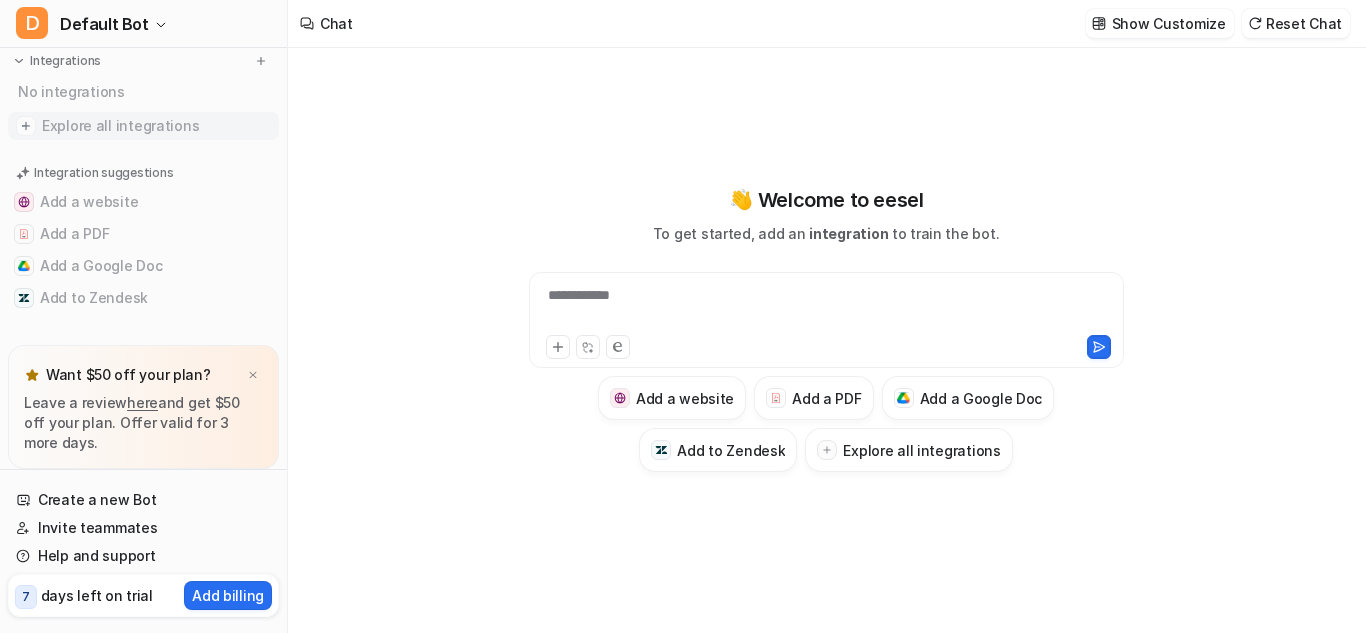 scroll, scrollTop: 178, scrollLeft: 0, axis: vertical 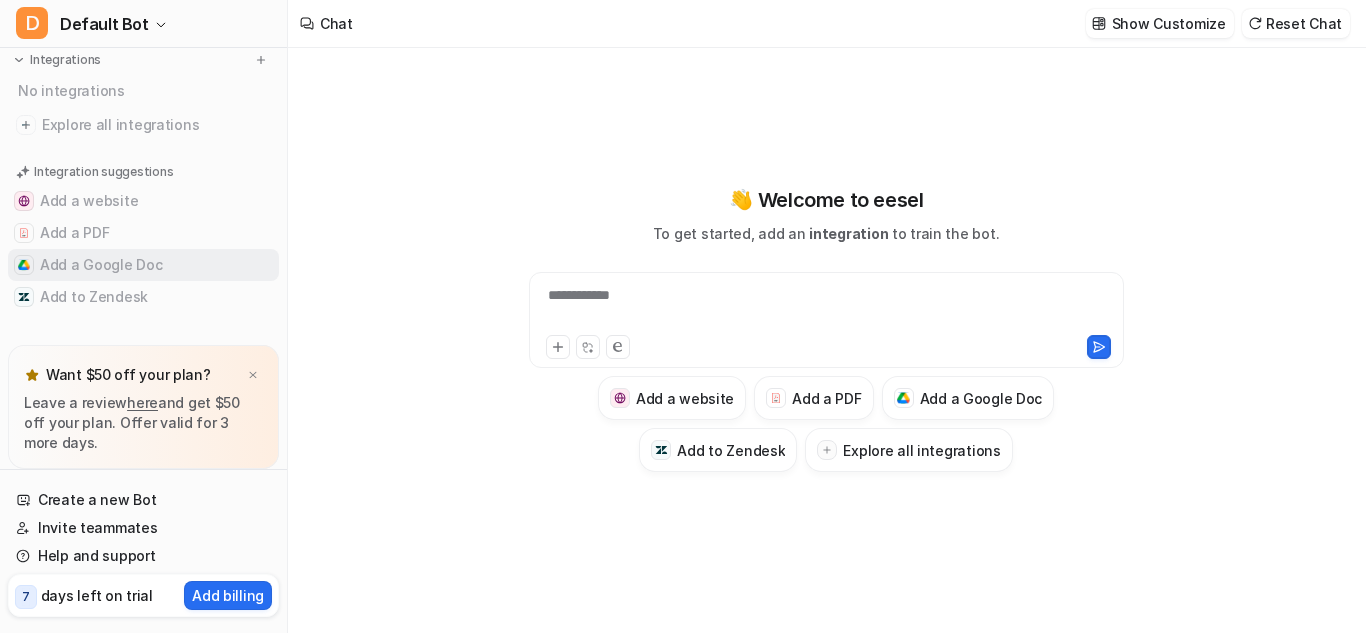 click on "Add a Google Doc" at bounding box center (143, 265) 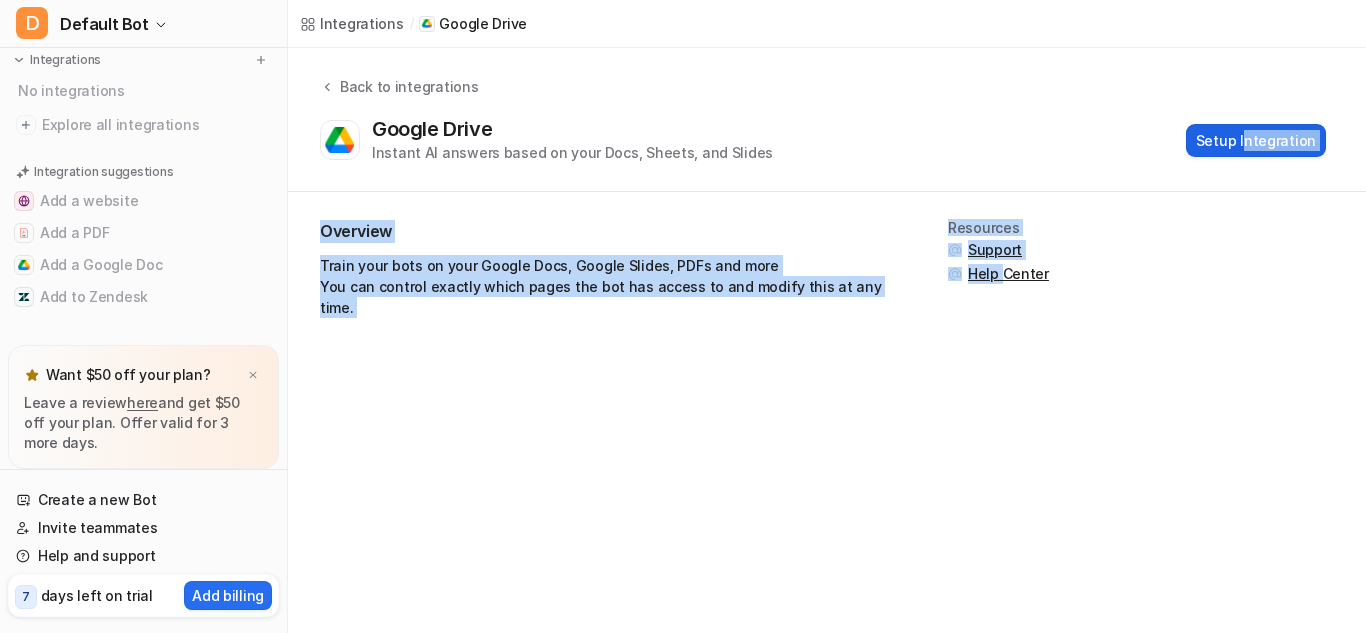 drag, startPoint x: 1005, startPoint y: 323, endPoint x: 1252, endPoint y: 132, distance: 312.2339 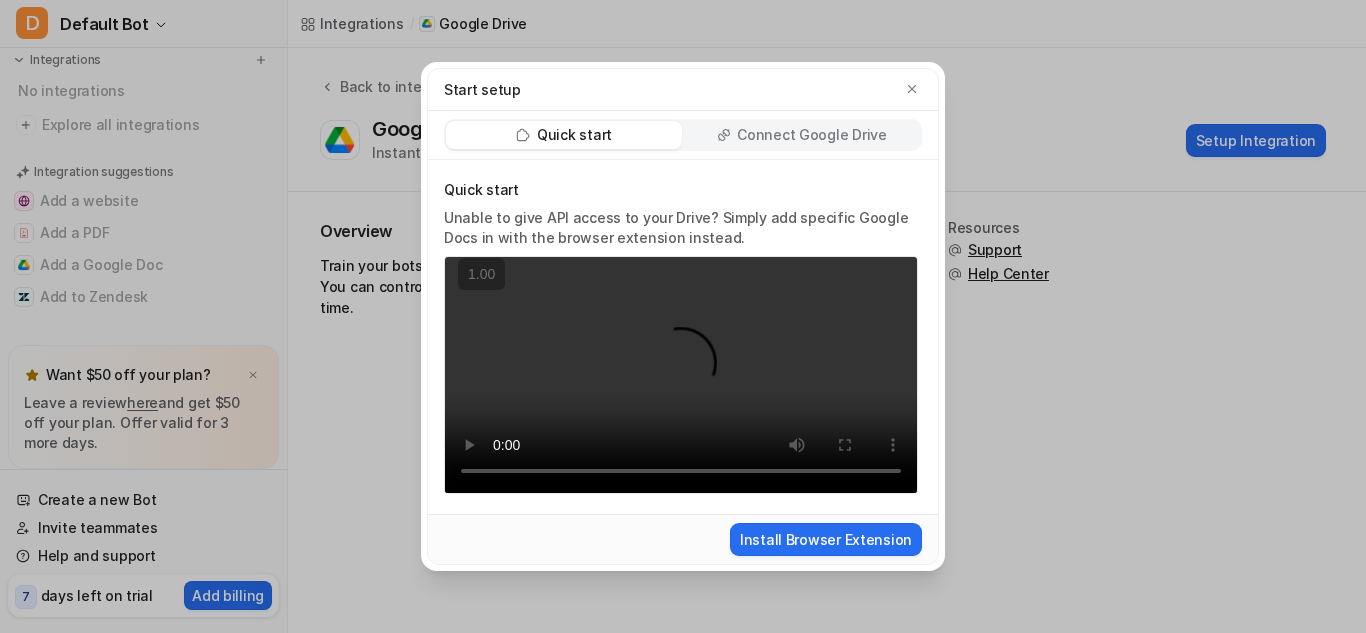 click on "Connect Google Drive" at bounding box center [811, 135] 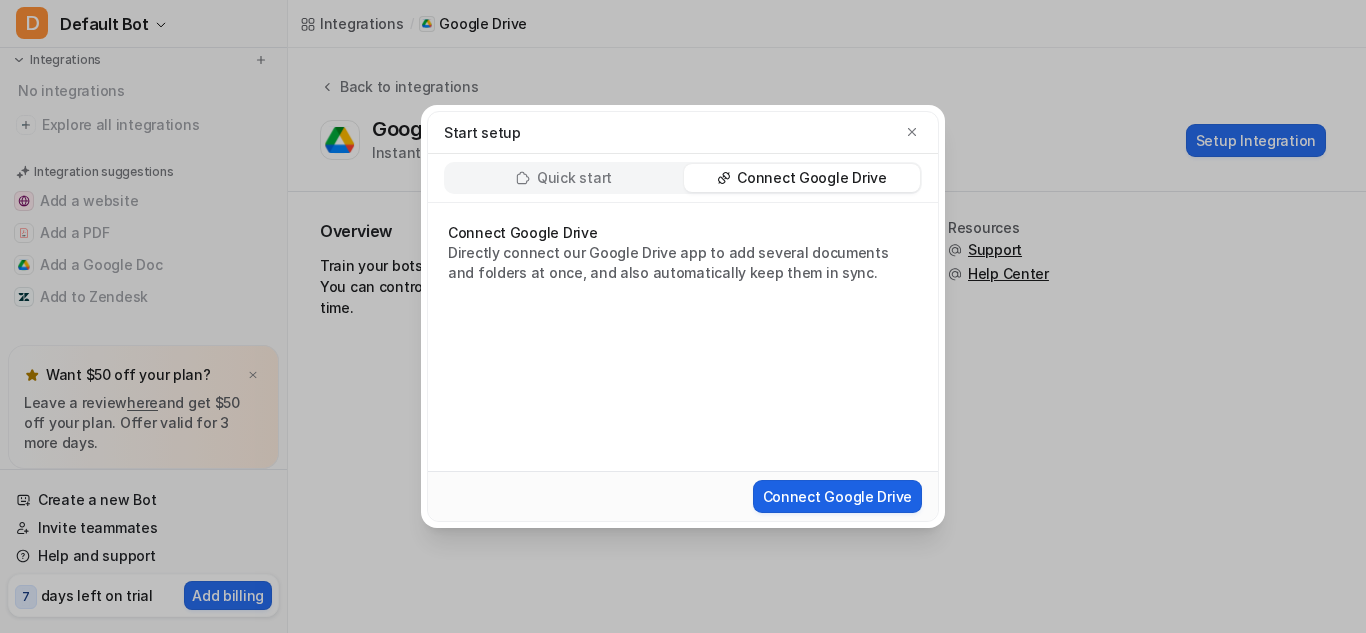 click on "Connect Google Drive" at bounding box center [837, 496] 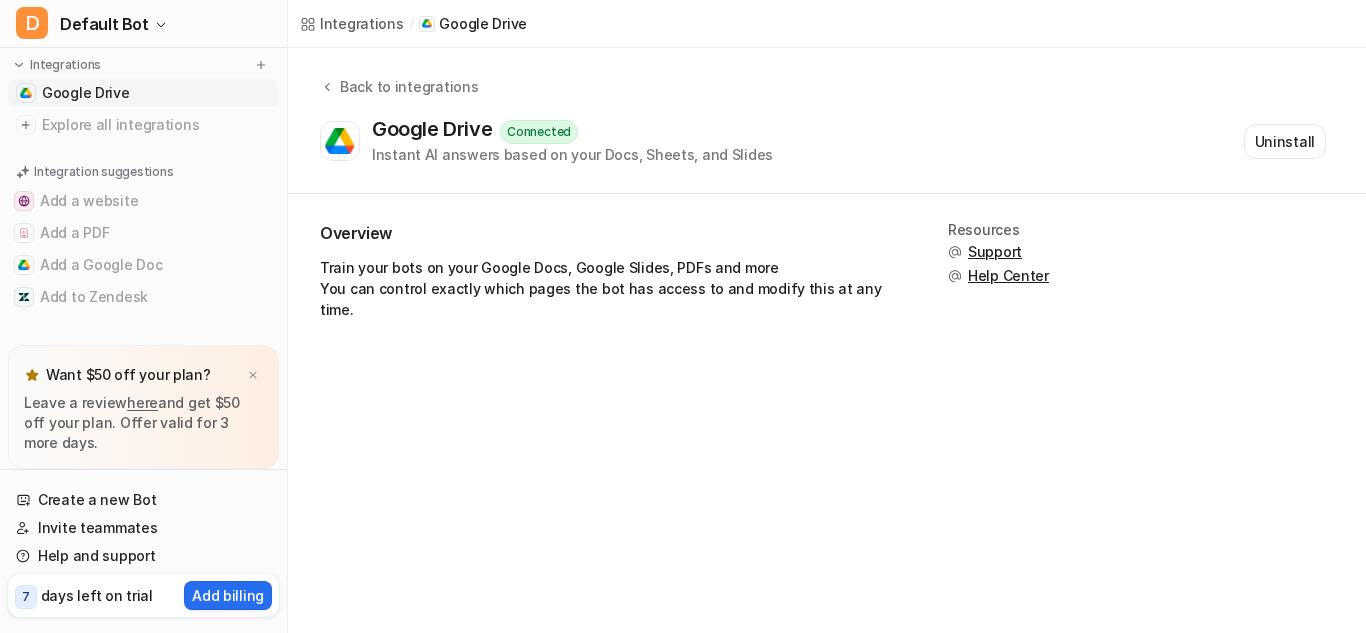 scroll, scrollTop: 173, scrollLeft: 0, axis: vertical 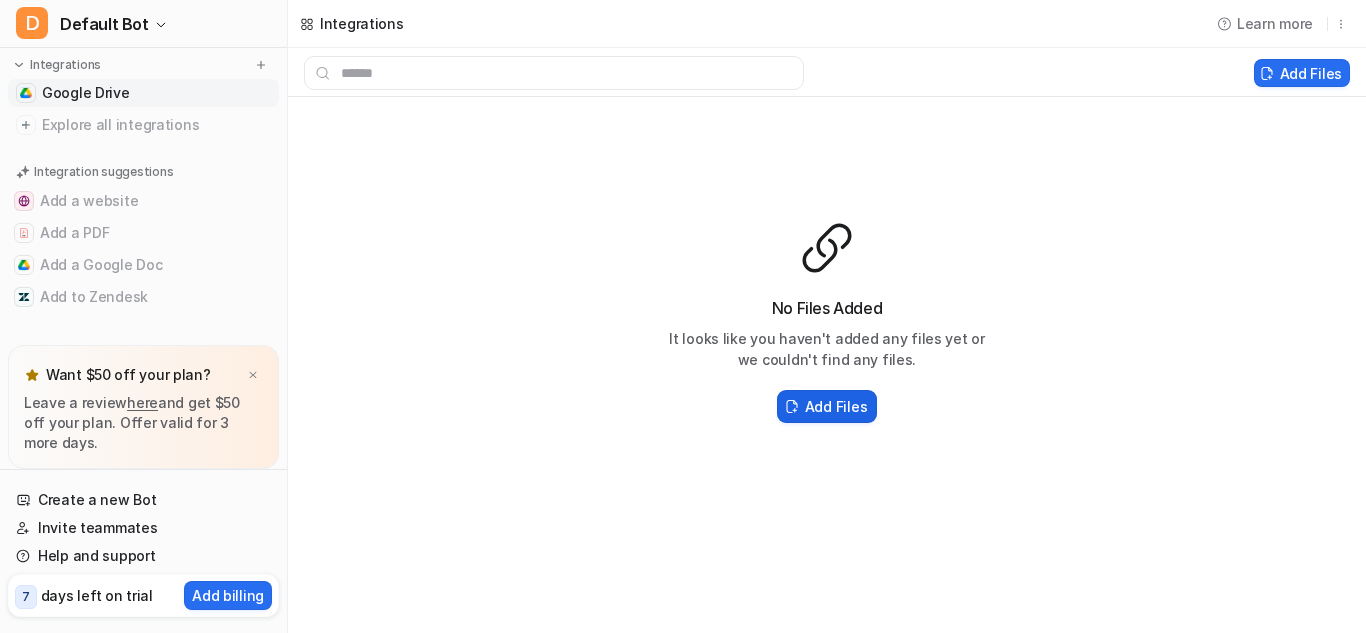 click on "Add Files" at bounding box center [836, 406] 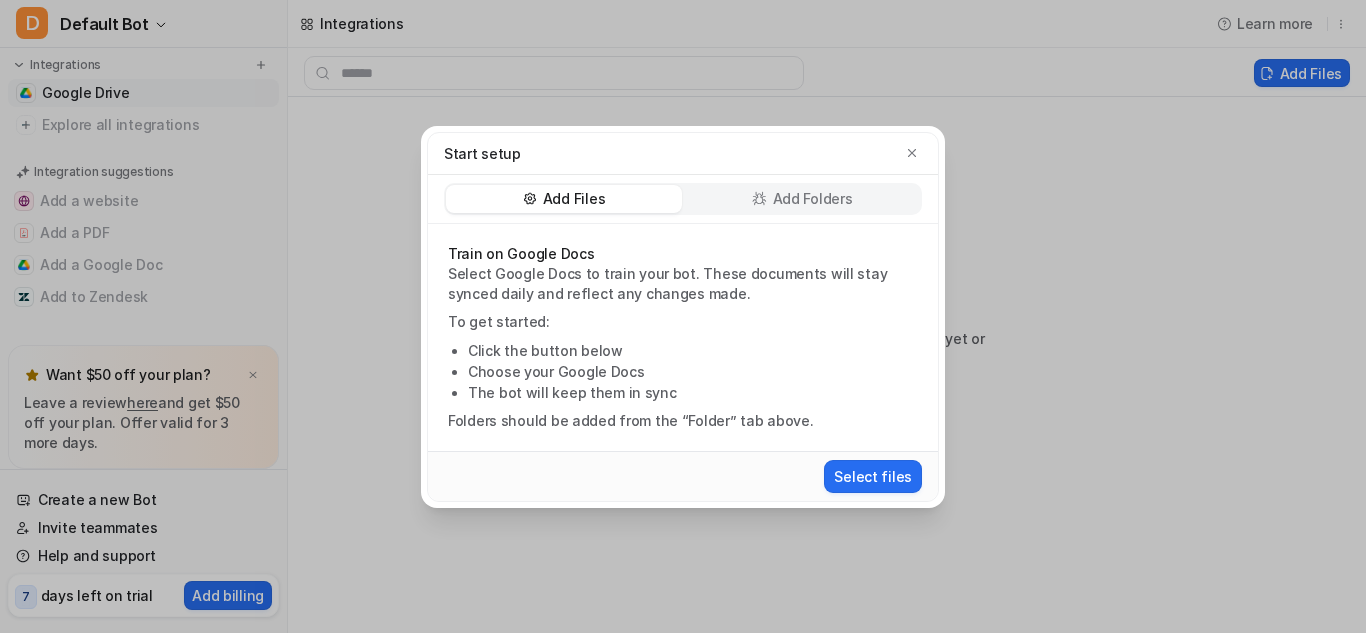 click on "Add Folders" at bounding box center (813, 199) 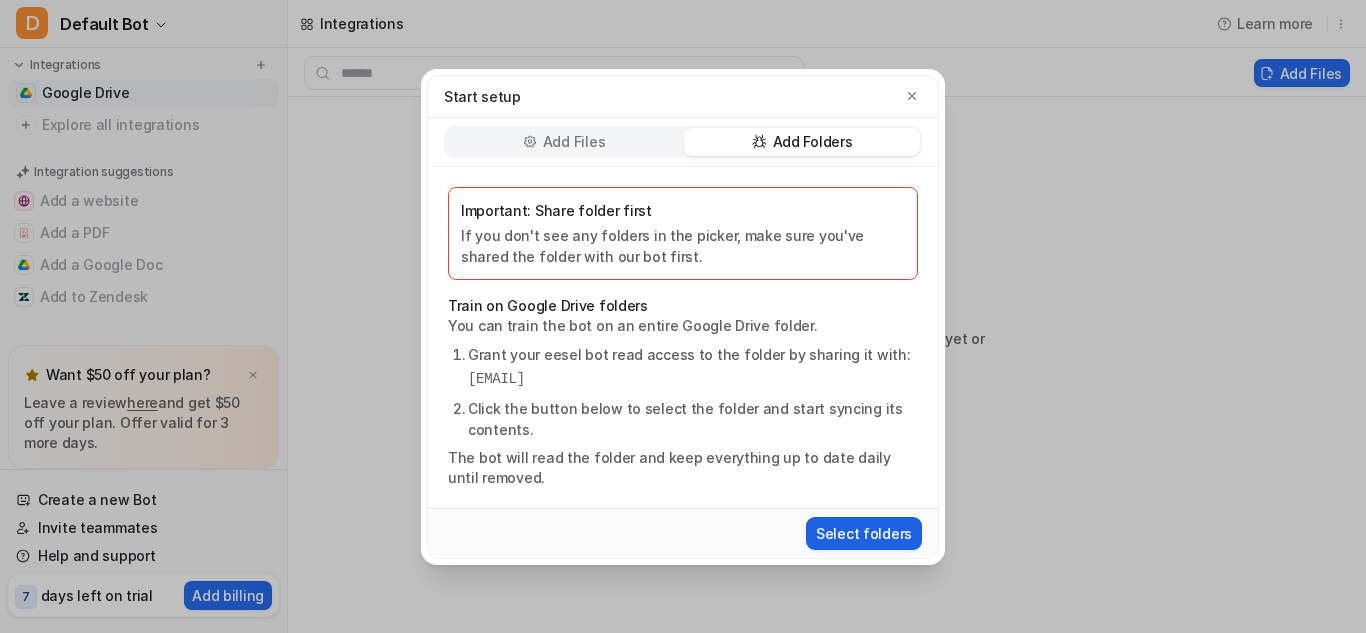 click on "Select folders" at bounding box center [864, 533] 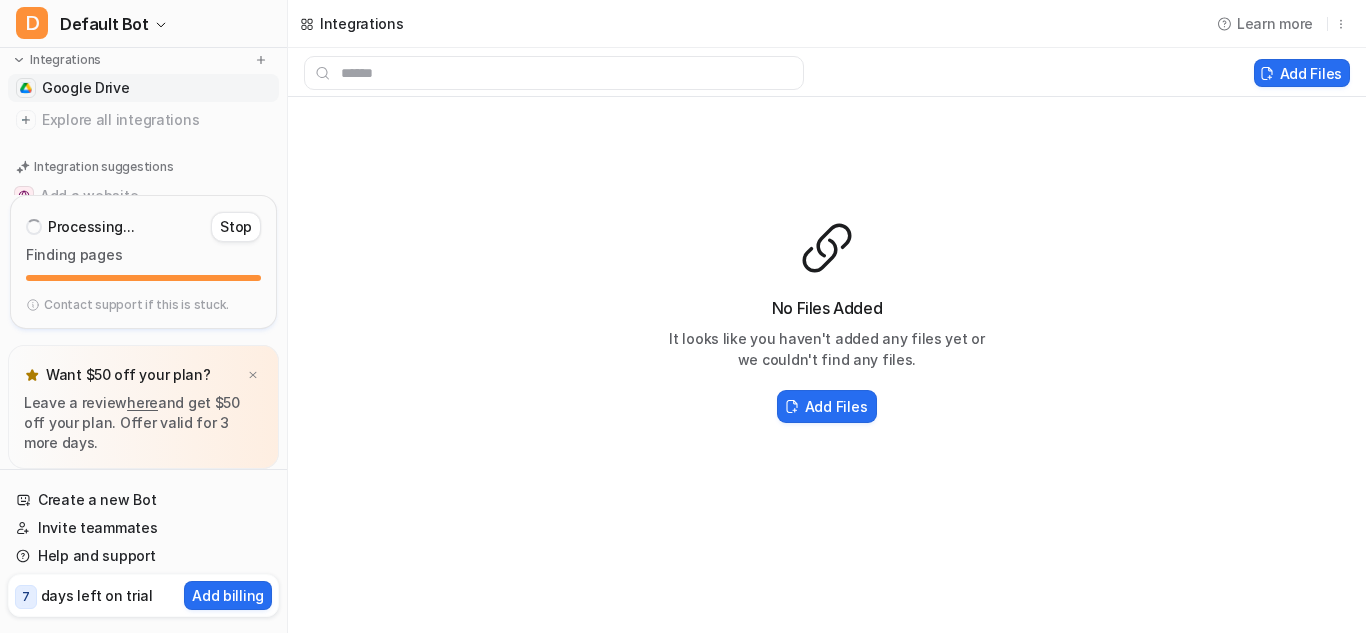 scroll, scrollTop: 173, scrollLeft: 0, axis: vertical 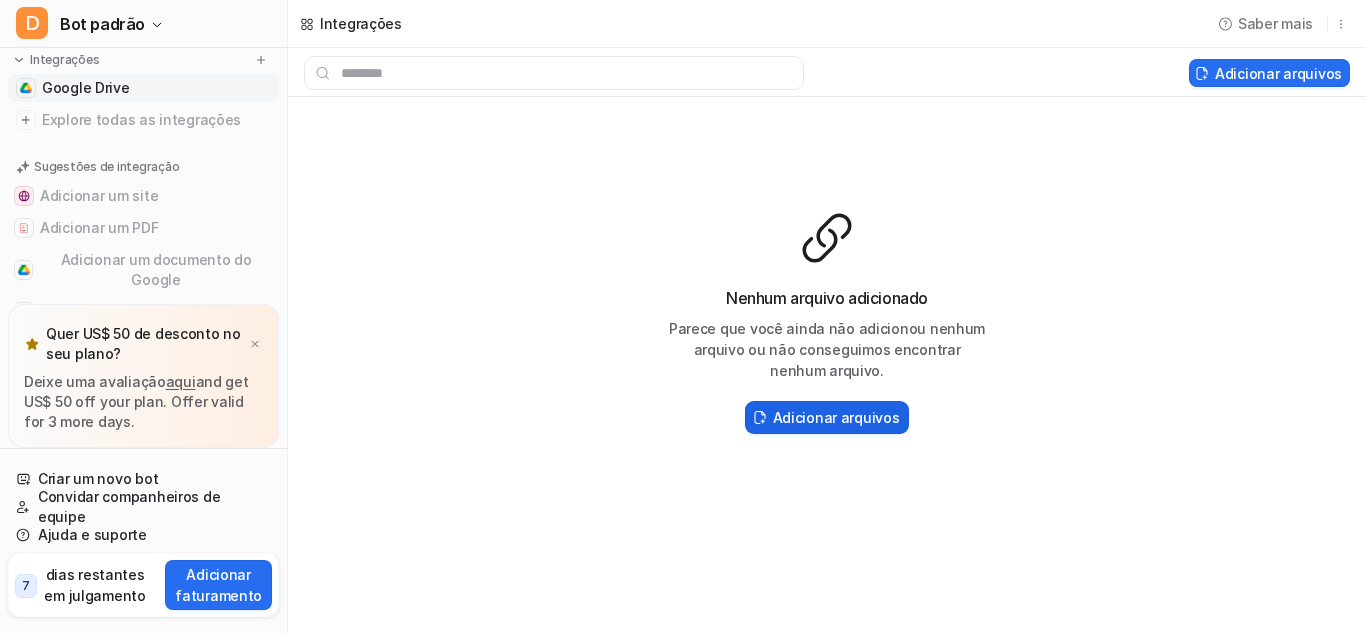 click on "Adicionar arquivos" at bounding box center (836, 417) 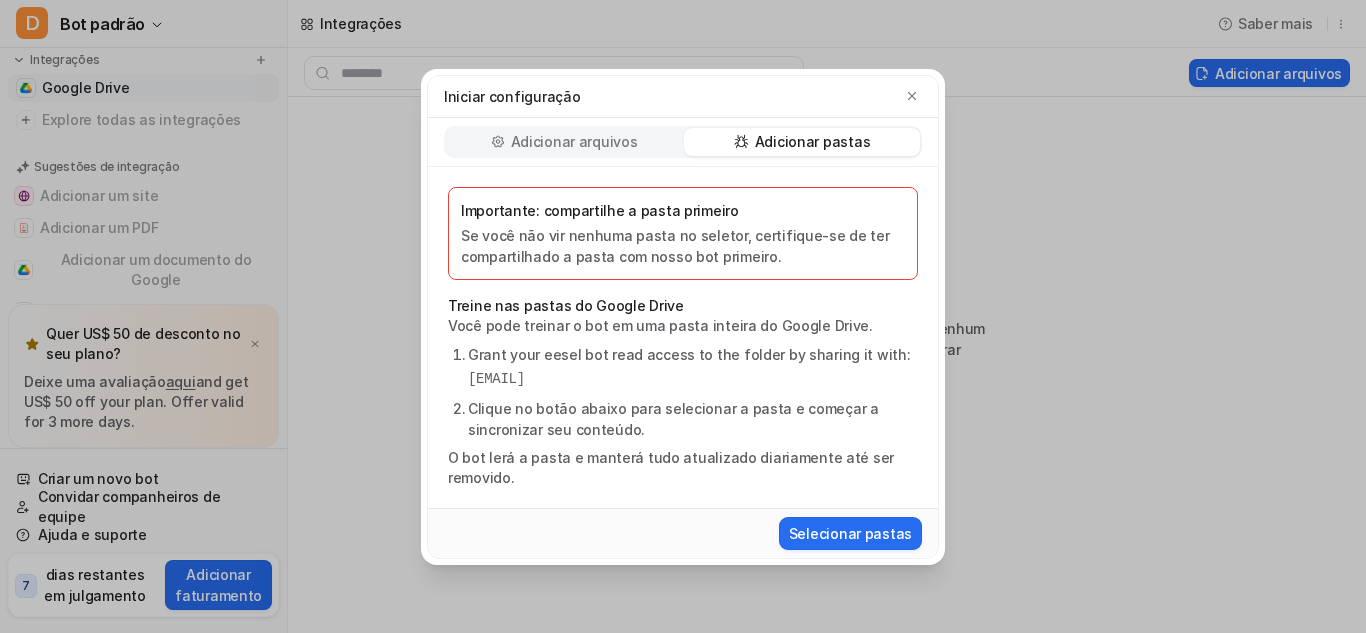 click on "Adicionar arquivos Adicionar pastas" at bounding box center [683, 142] 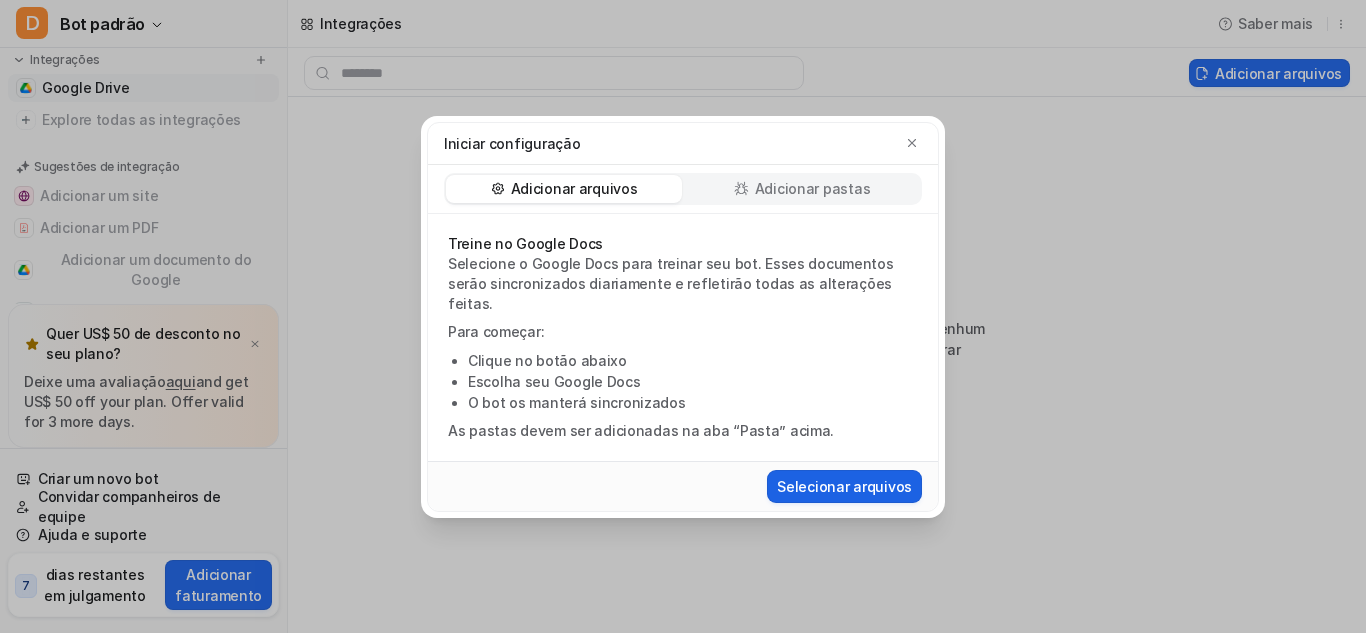 click on "Selecionar arquivos" at bounding box center [844, 486] 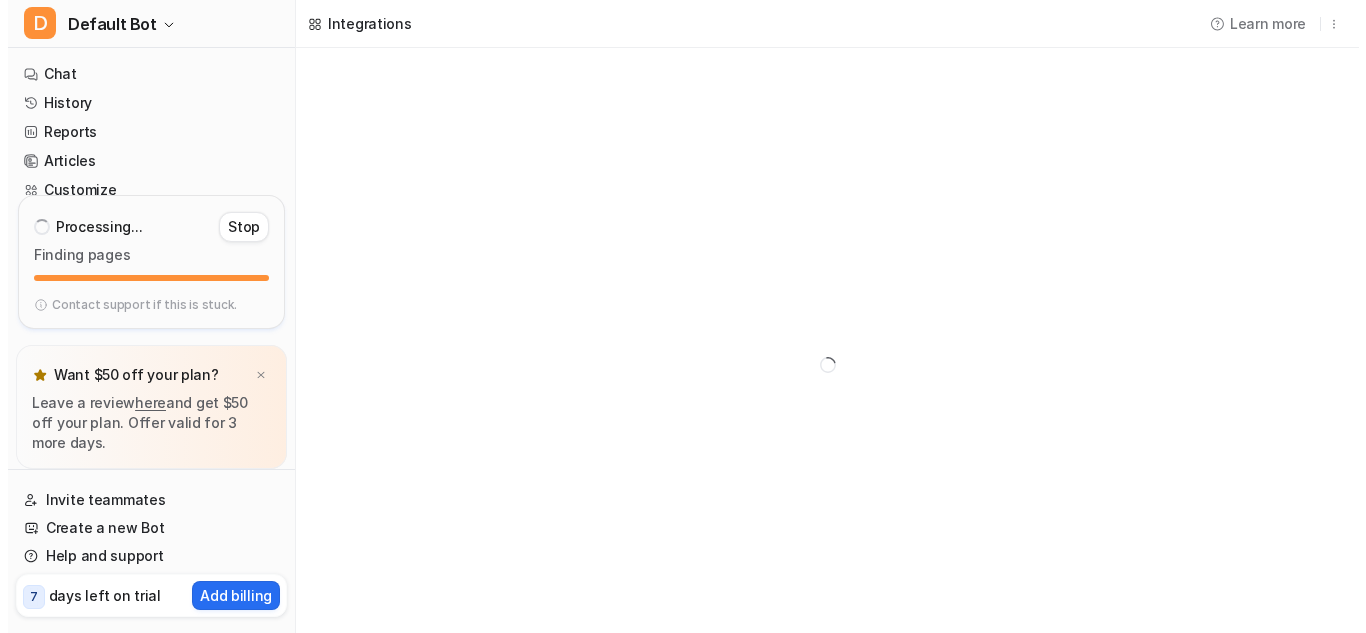 scroll, scrollTop: 0, scrollLeft: 0, axis: both 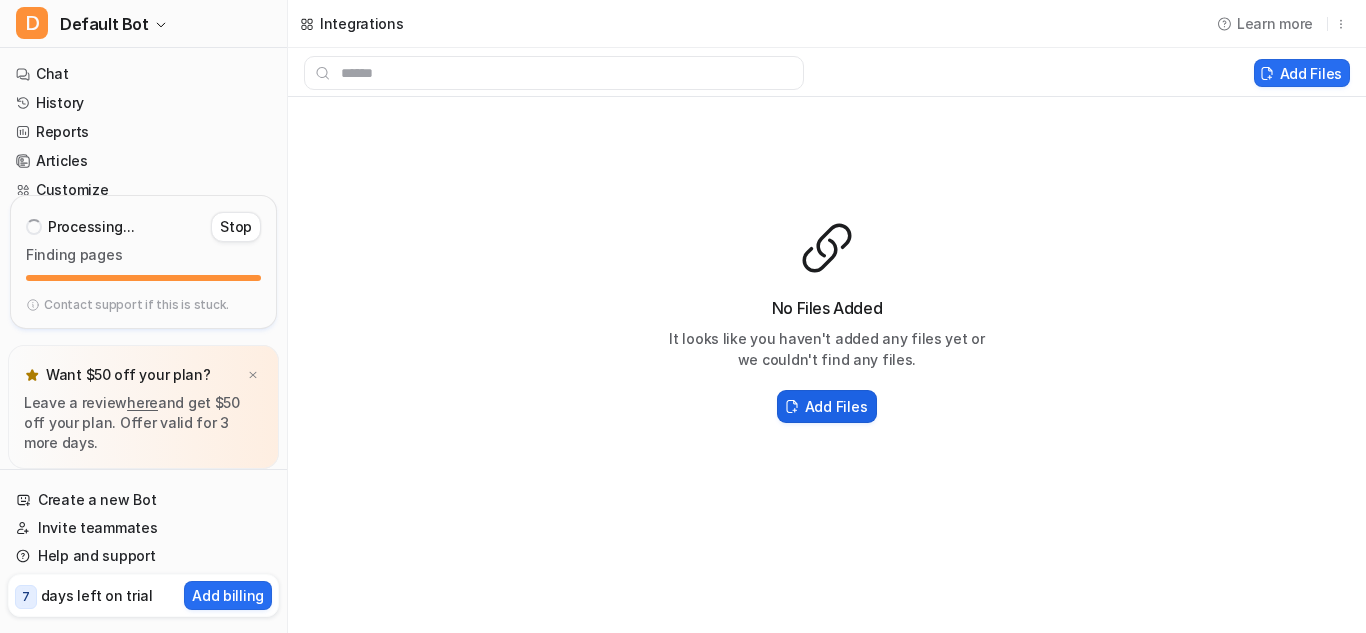 click 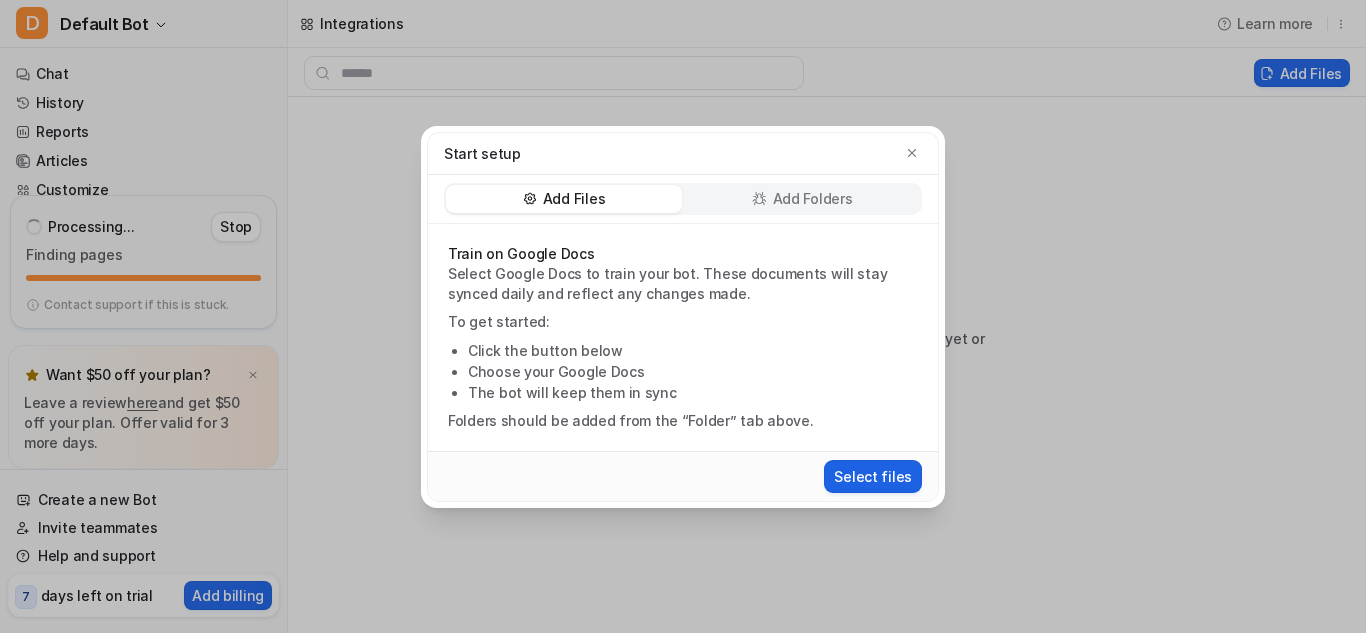 click on "Select files" at bounding box center (873, 476) 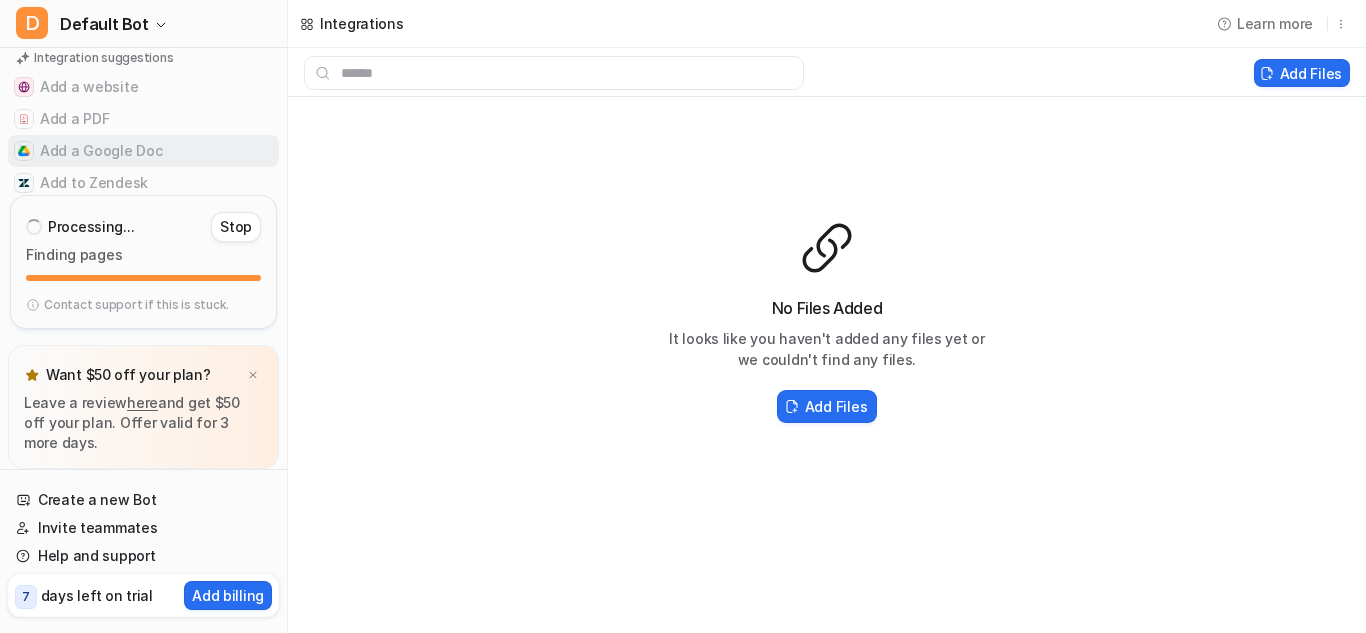 scroll, scrollTop: 223, scrollLeft: 0, axis: vertical 